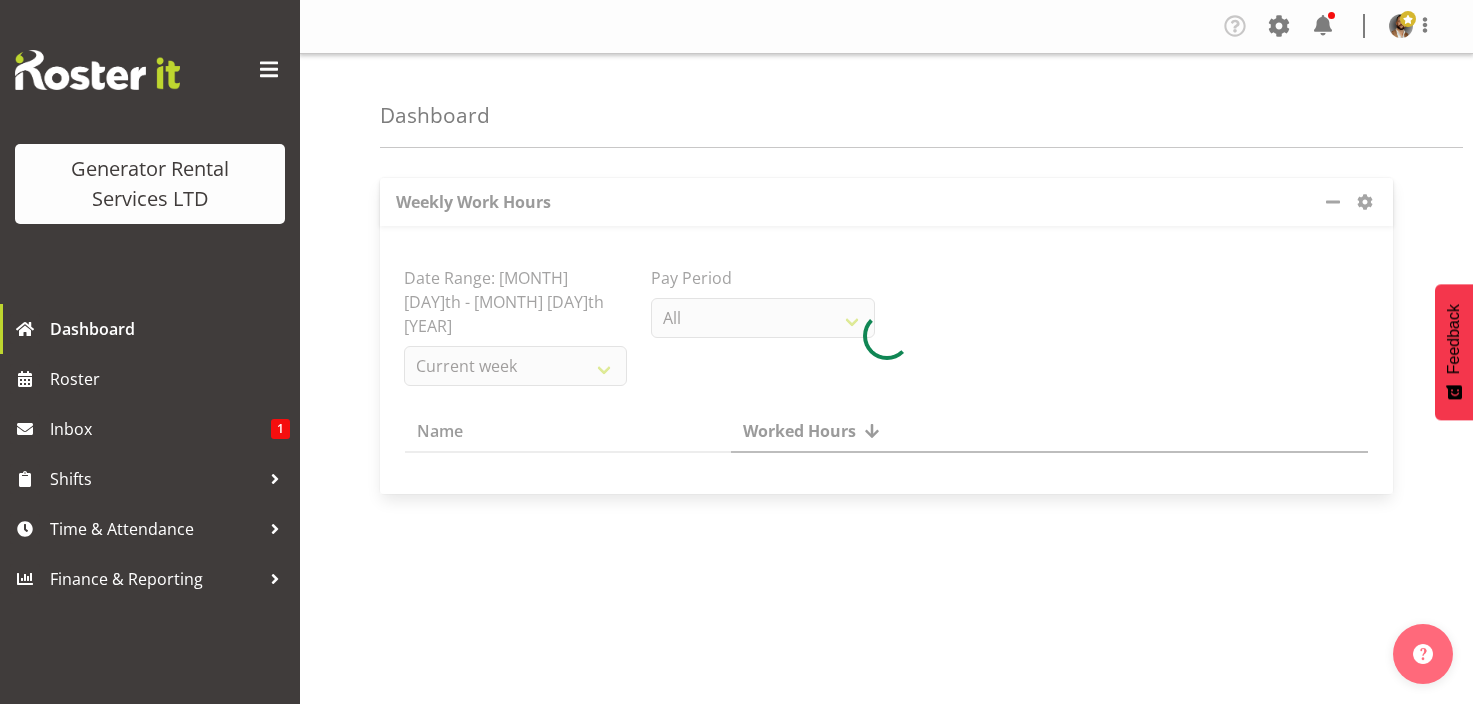 scroll, scrollTop: 0, scrollLeft: 0, axis: both 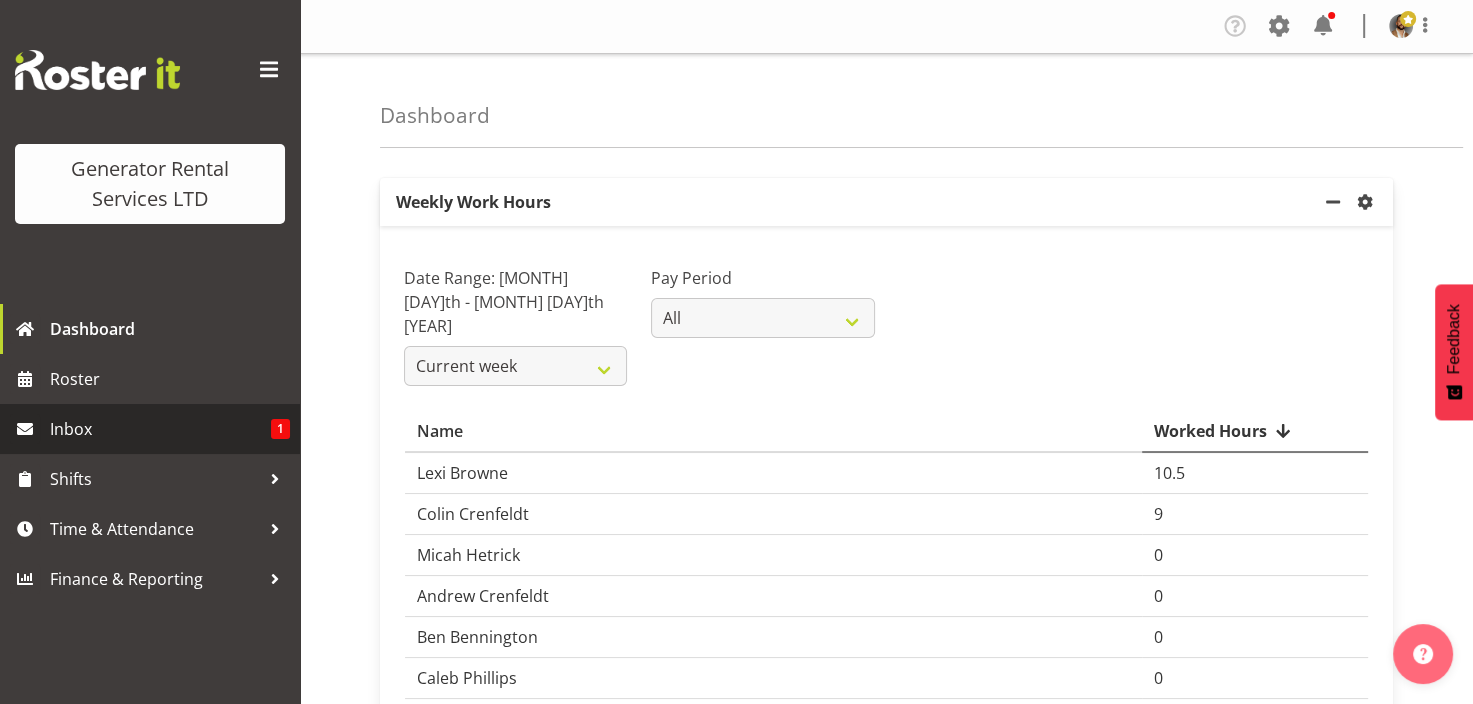 click on "Inbox" at bounding box center [160, 429] 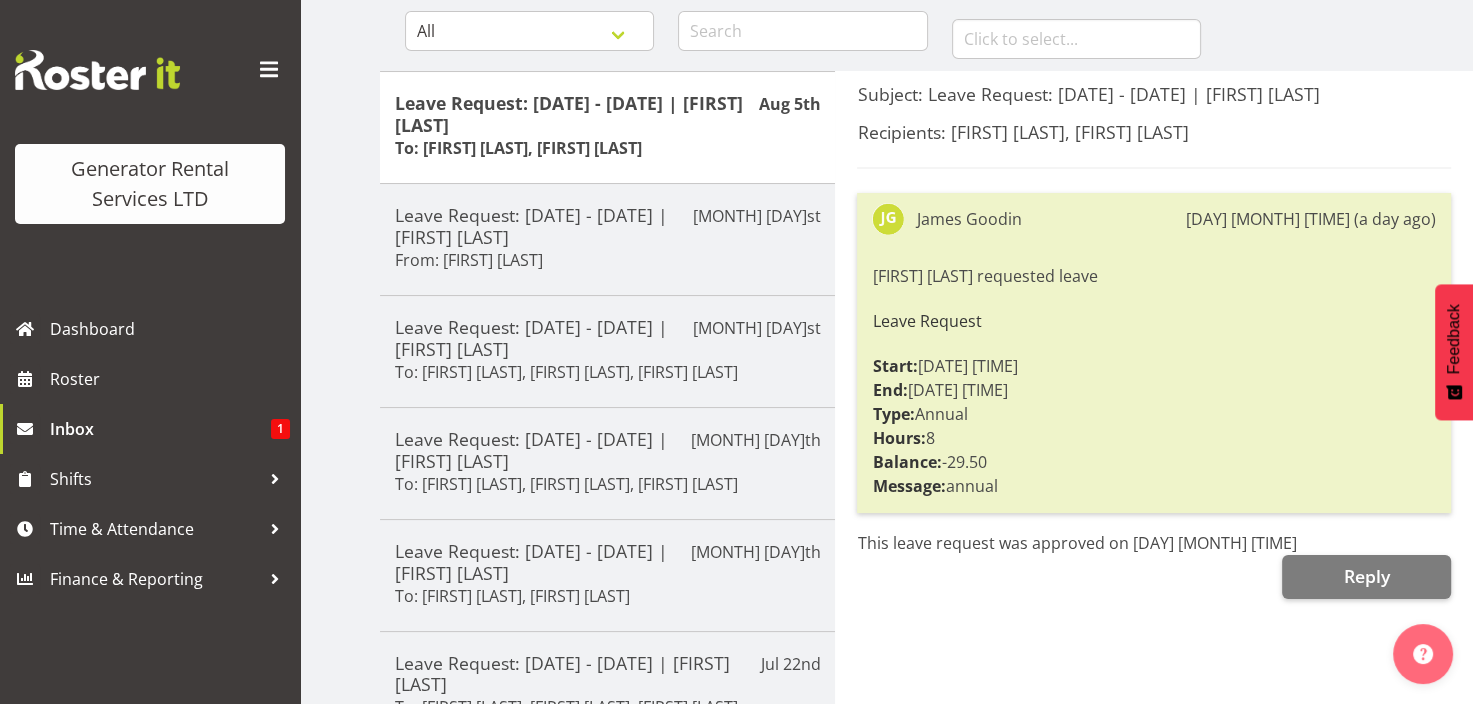 scroll, scrollTop: 0, scrollLeft: 0, axis: both 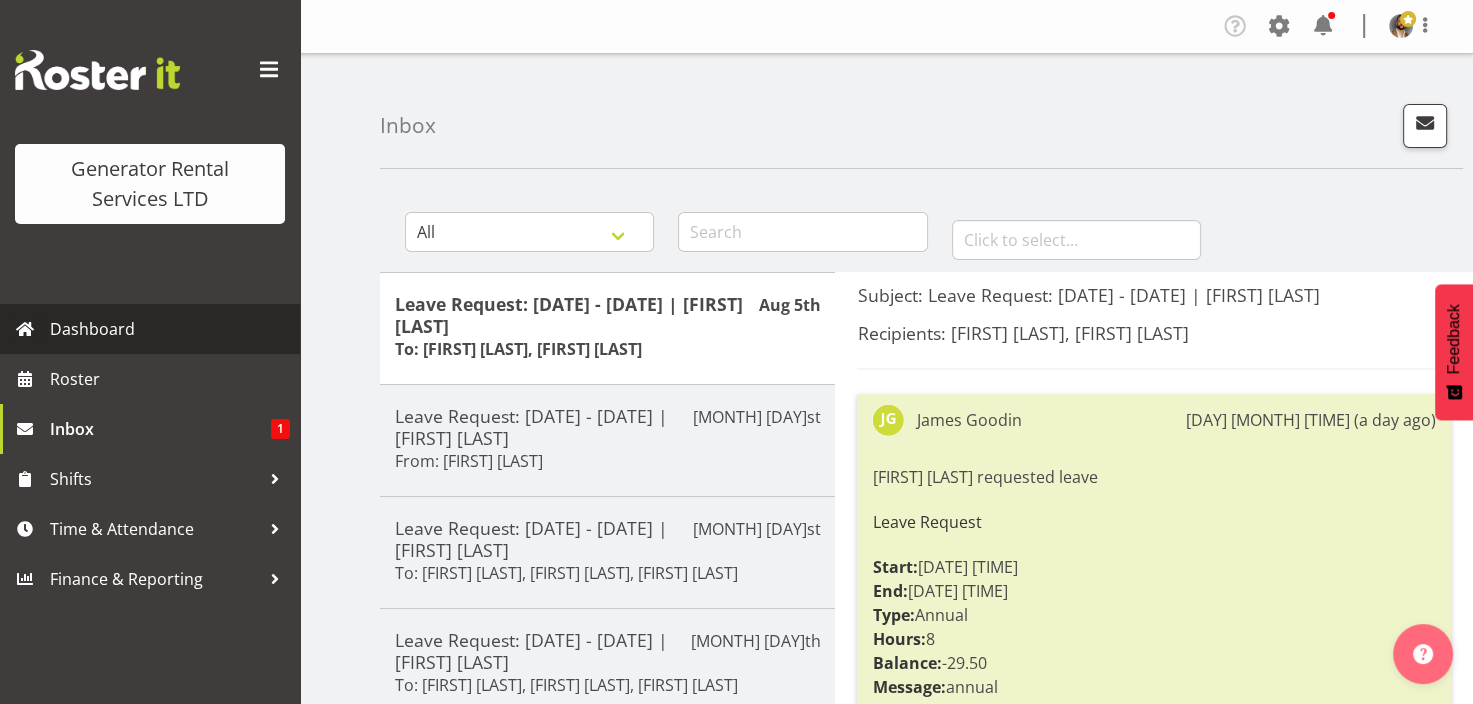click on "Dashboard" at bounding box center (170, 329) 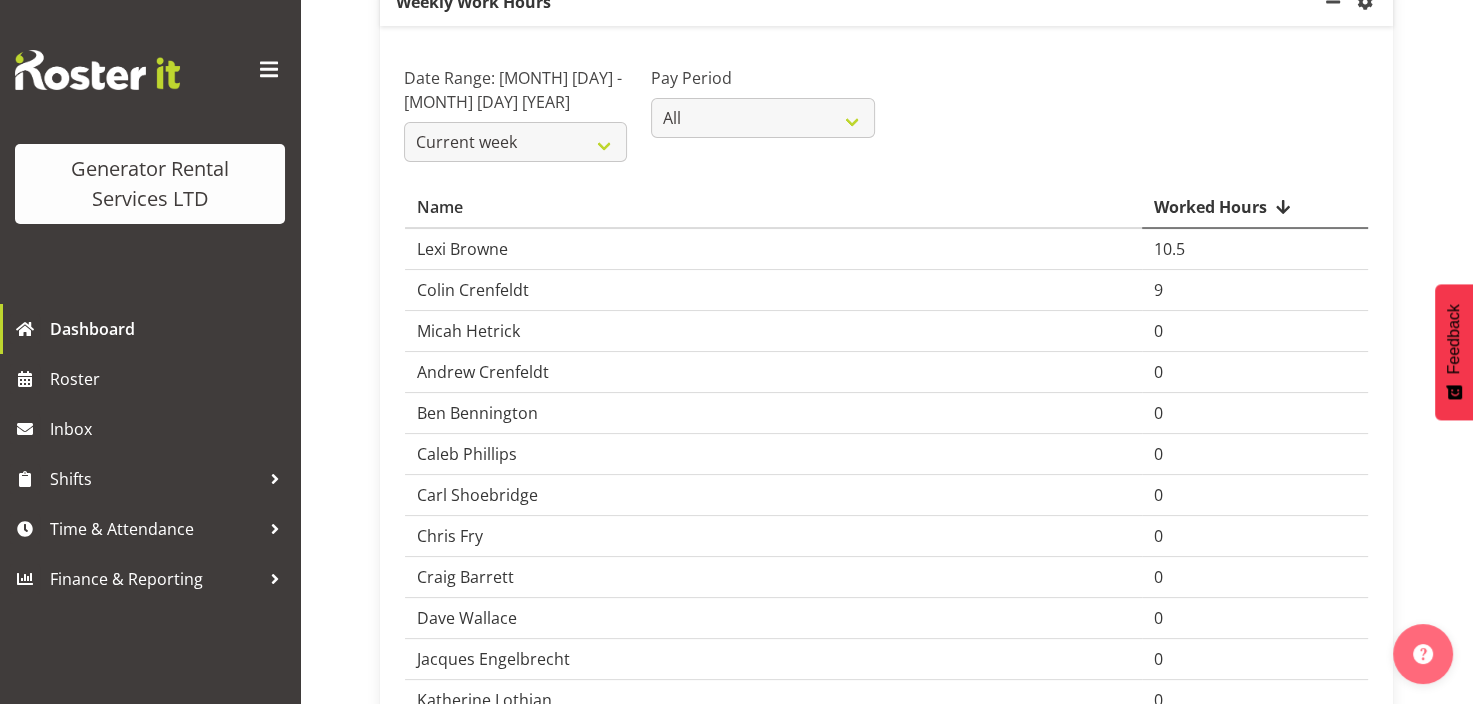 scroll, scrollTop: 0, scrollLeft: 0, axis: both 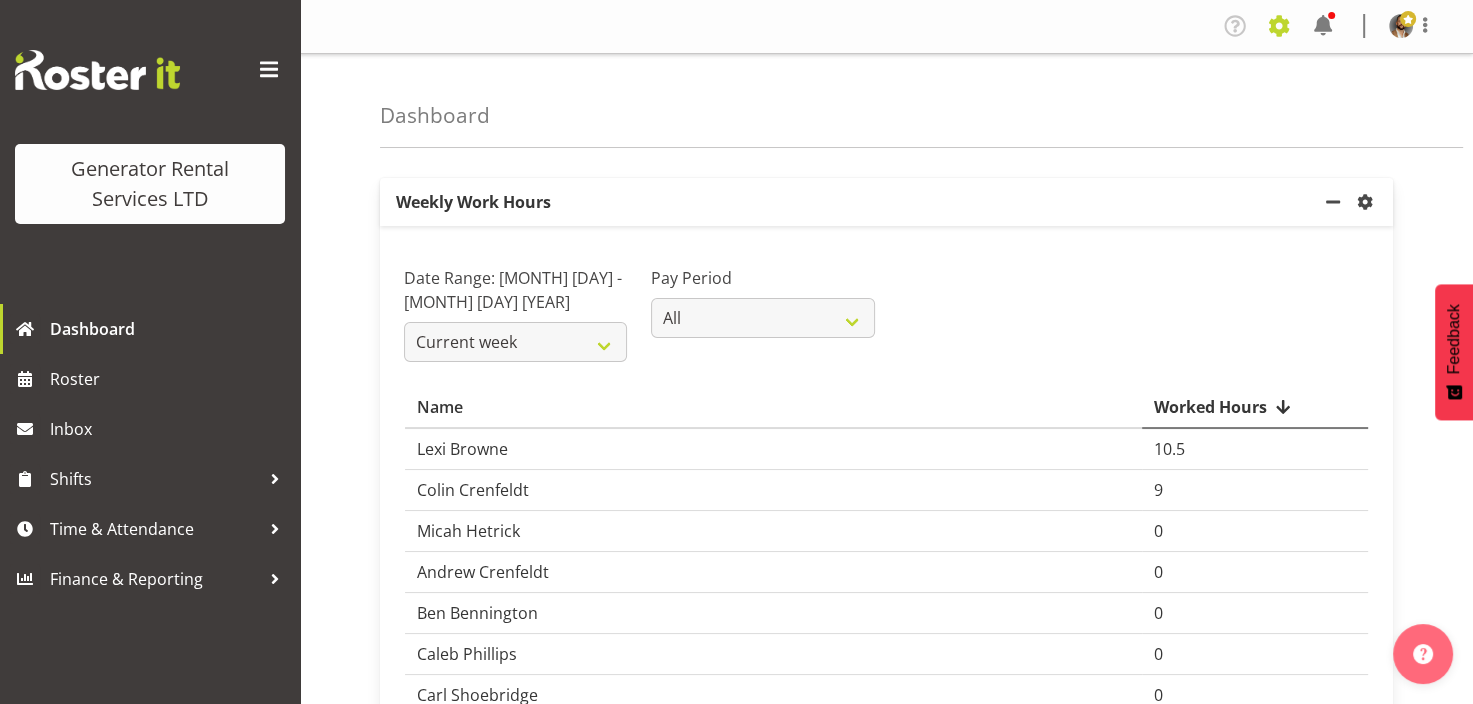 click at bounding box center [1279, 26] 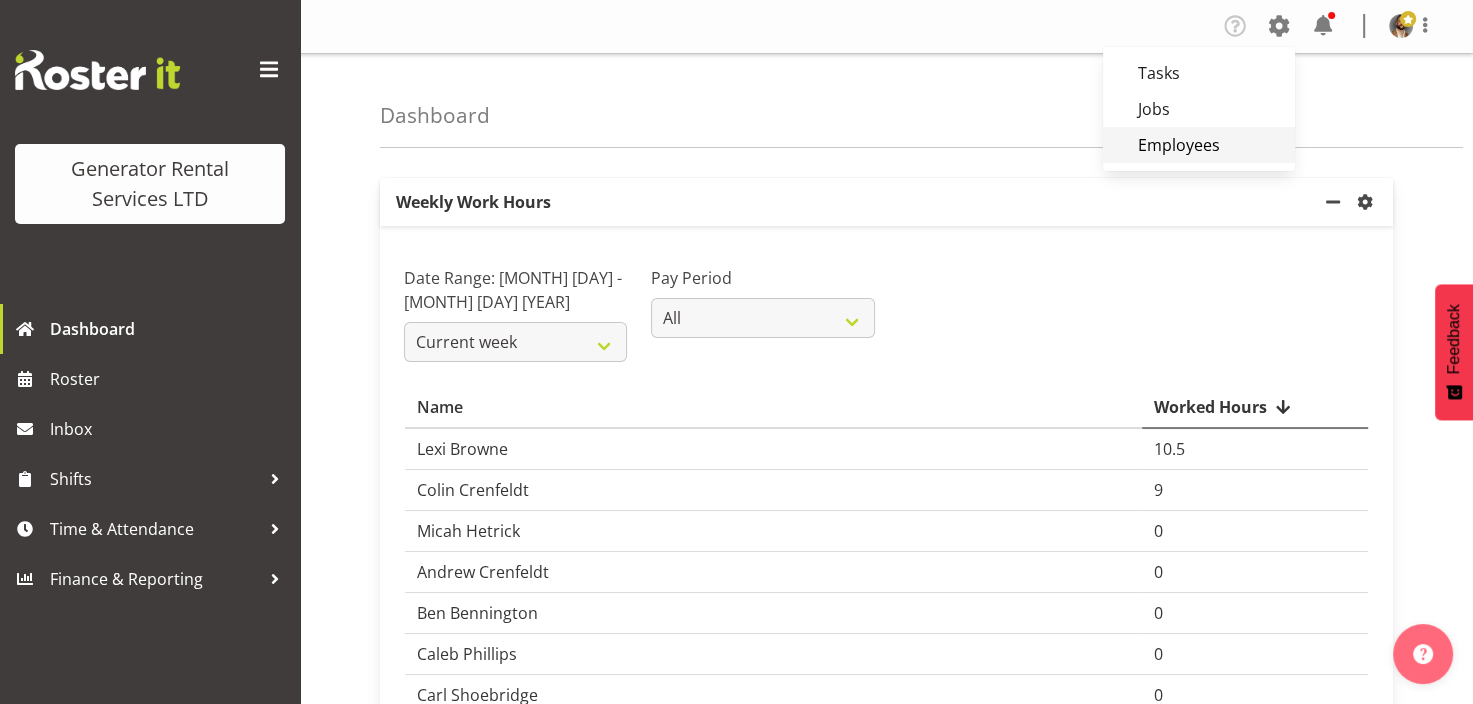 click on "Employees" at bounding box center (1199, 145) 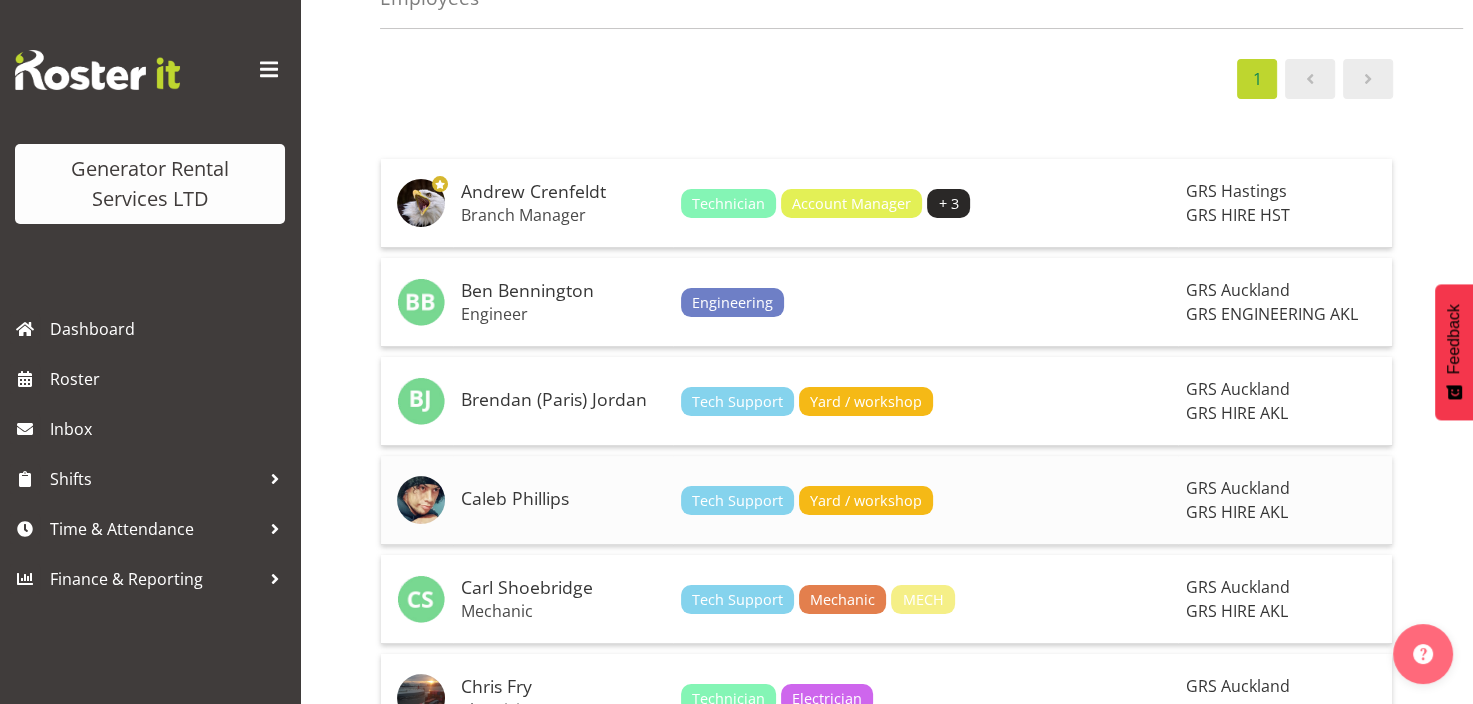 scroll, scrollTop: 0, scrollLeft: 0, axis: both 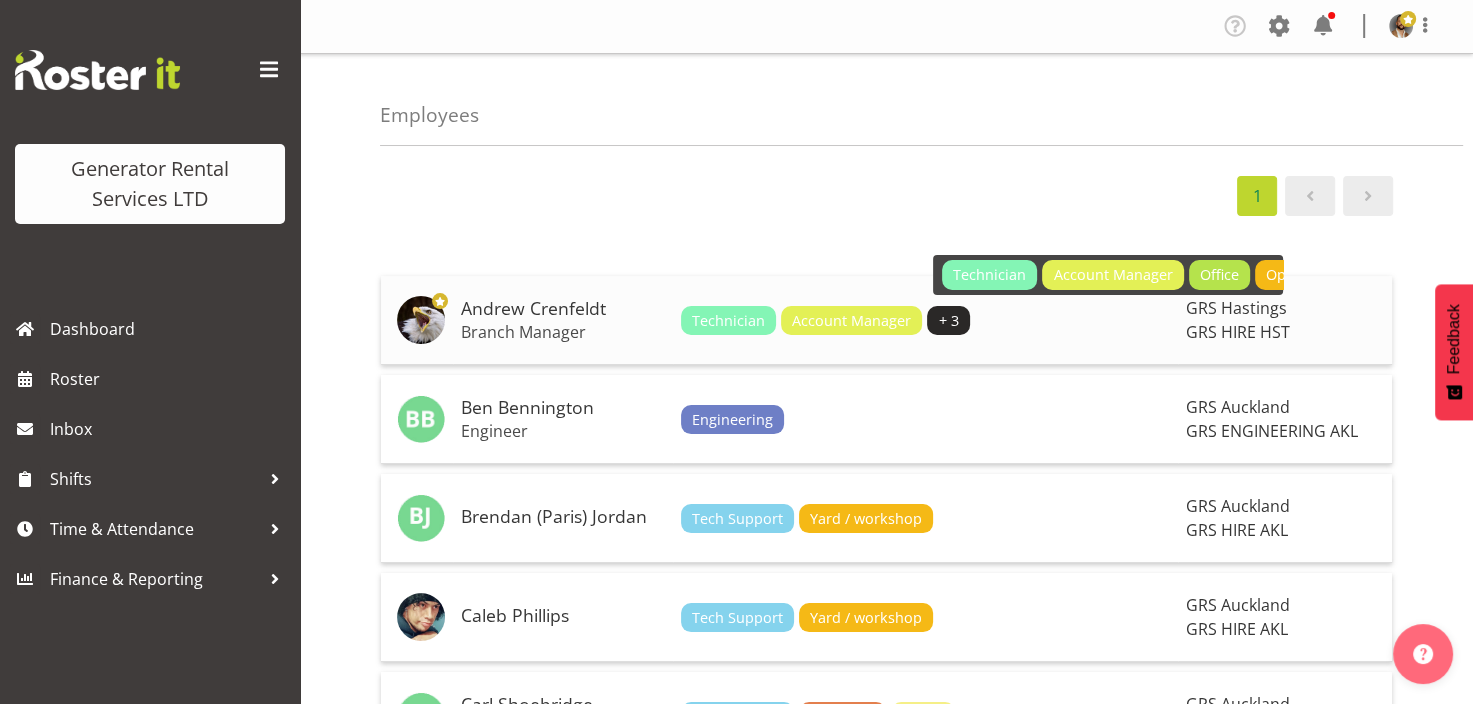 click on "+ 3" at bounding box center (948, 321) 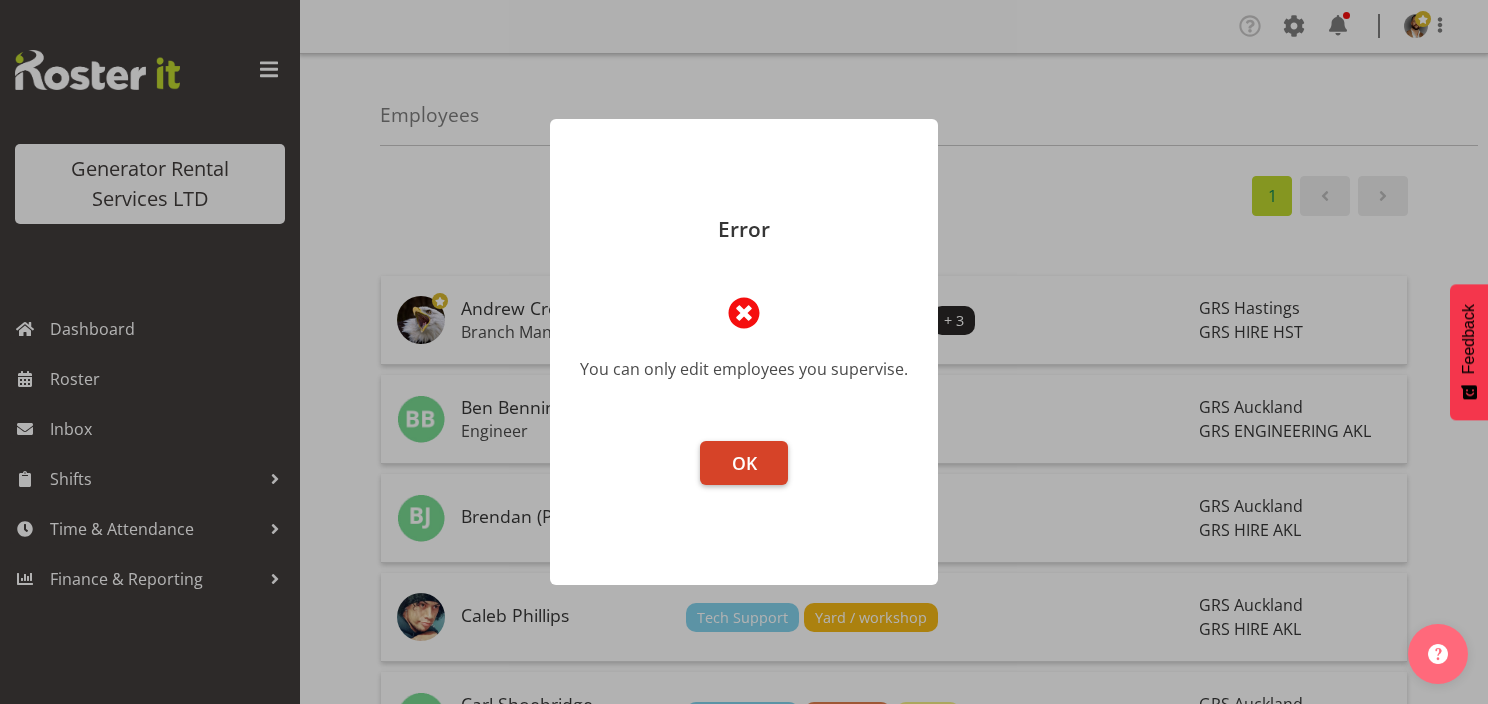 click on "OK" at bounding box center (744, 463) 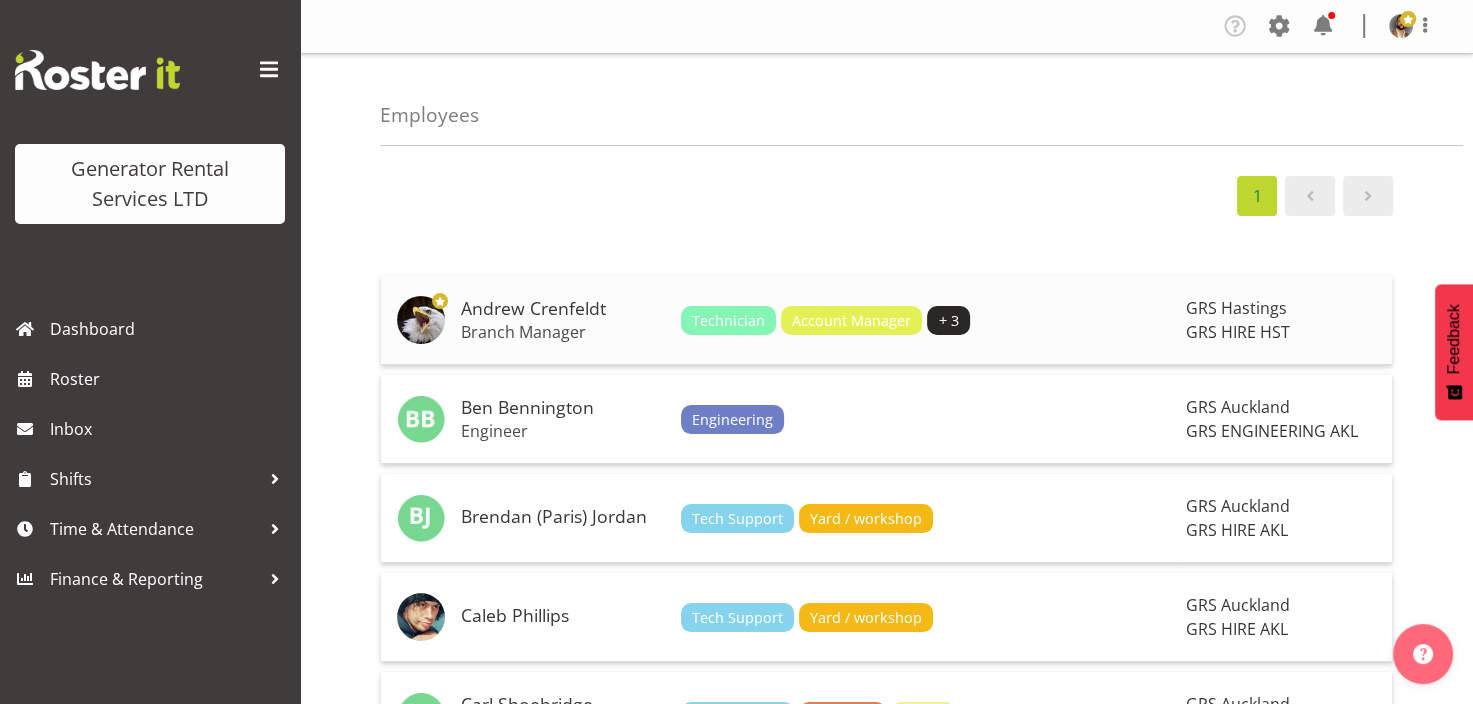 click on "GRS HIRE HST" at bounding box center (1238, 332) 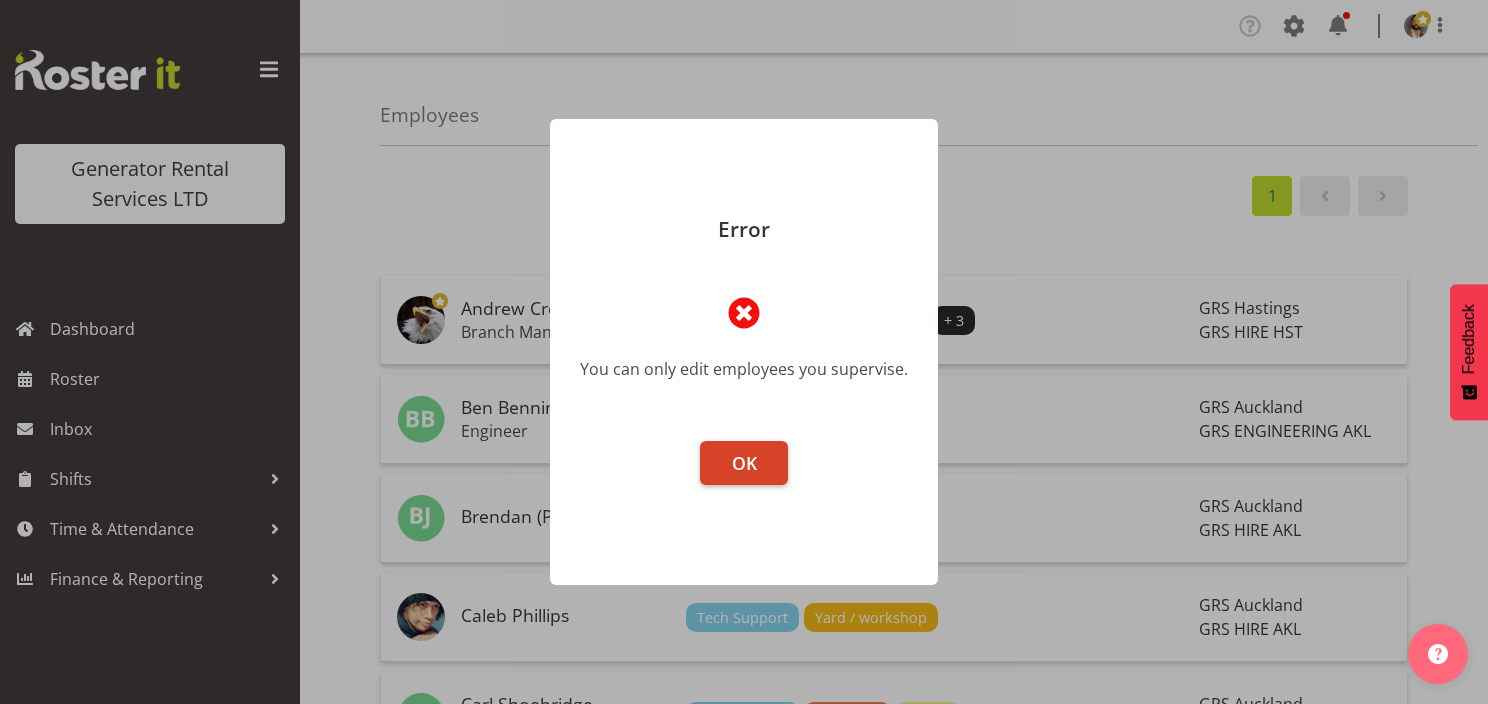 click on "OK" at bounding box center (744, 463) 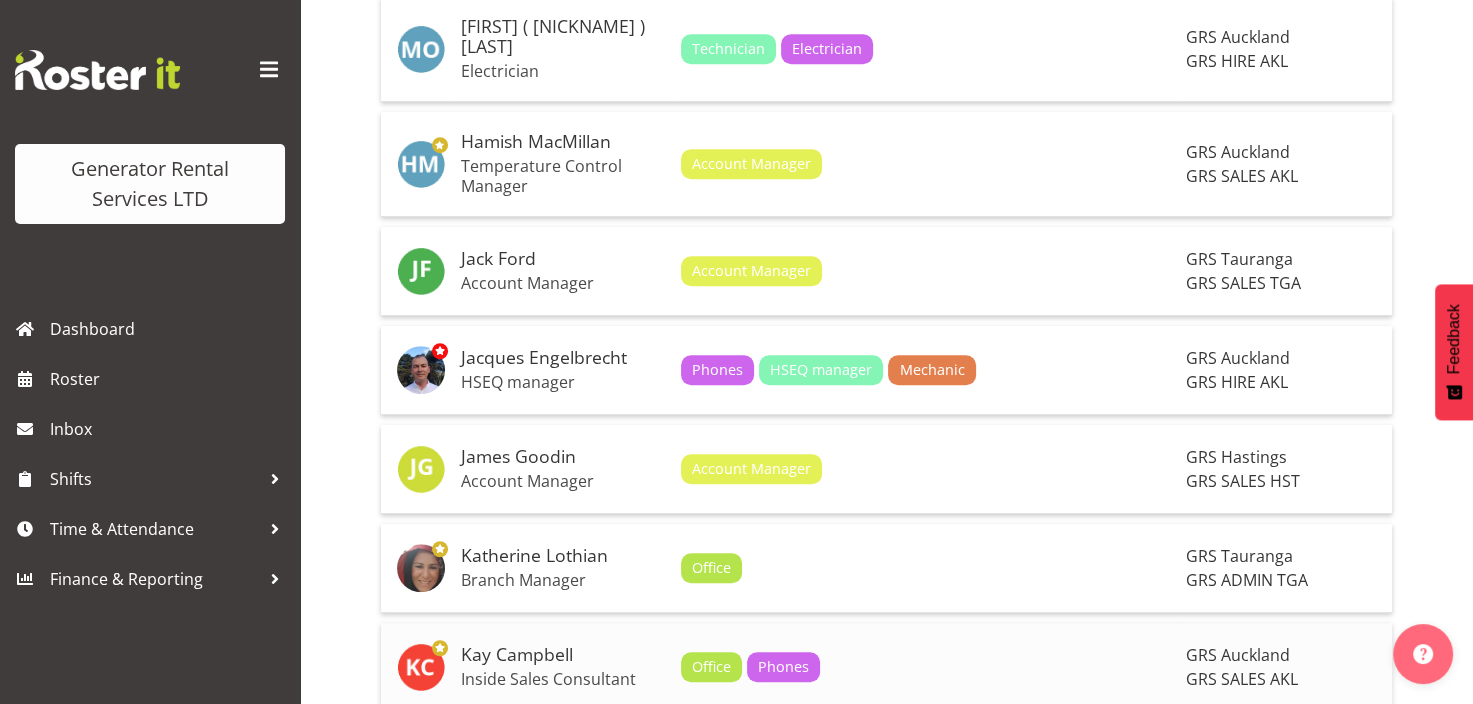 scroll, scrollTop: 1152, scrollLeft: 0, axis: vertical 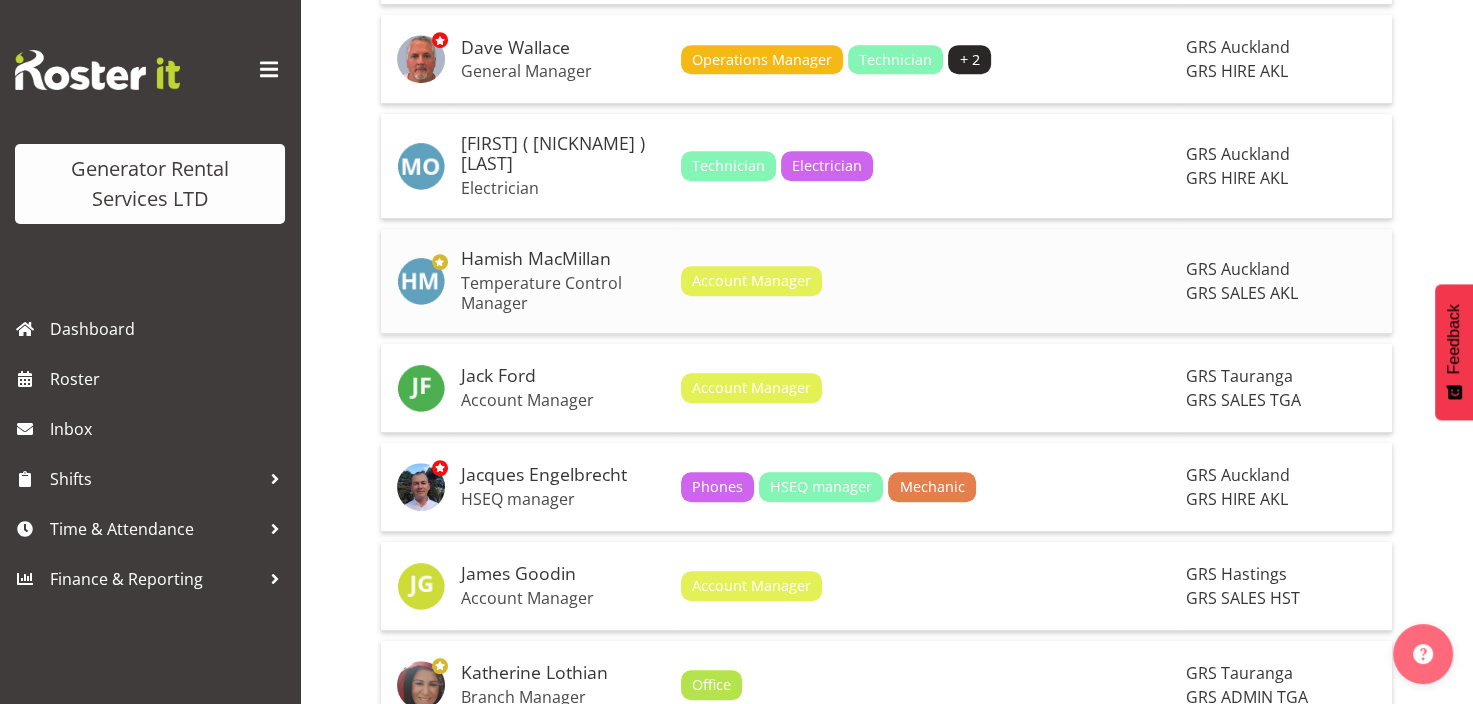 click on "Account Manager" at bounding box center (926, 281) 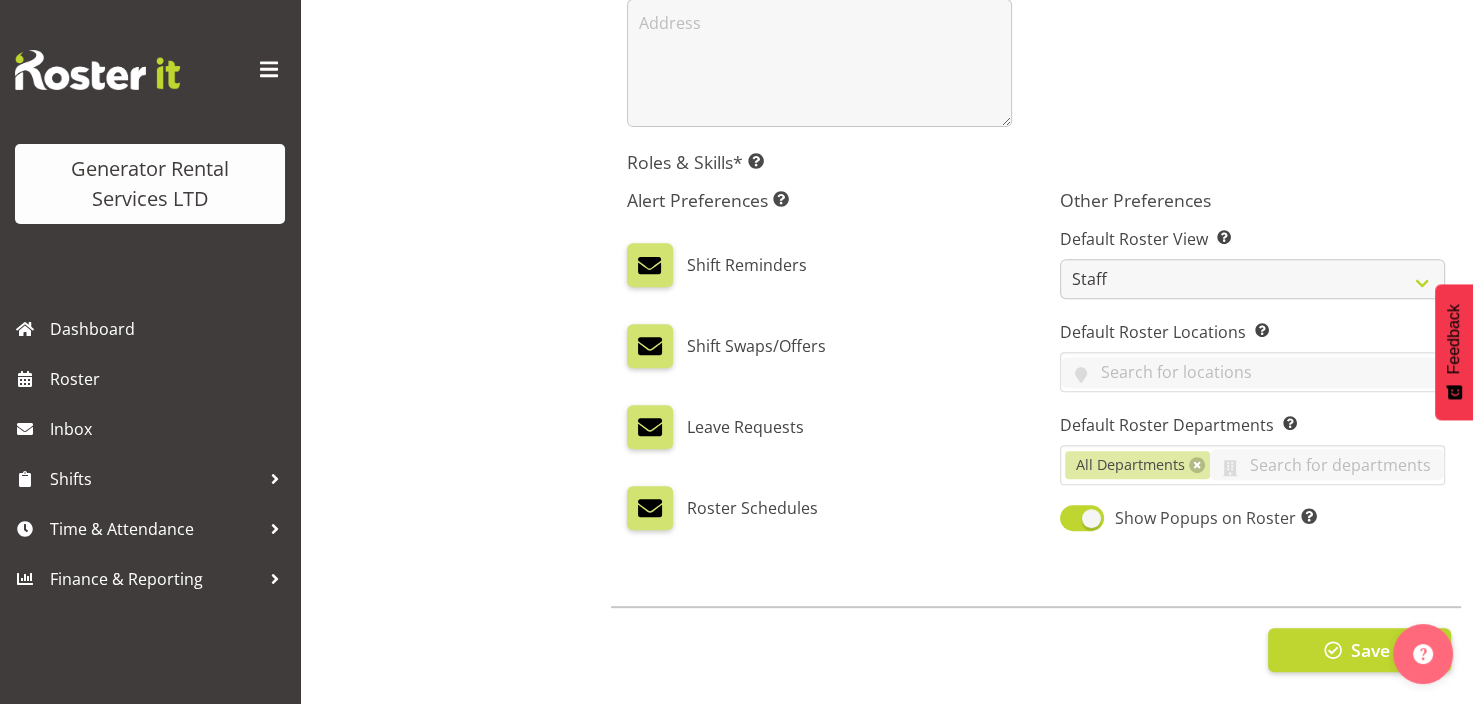 scroll, scrollTop: 0, scrollLeft: 0, axis: both 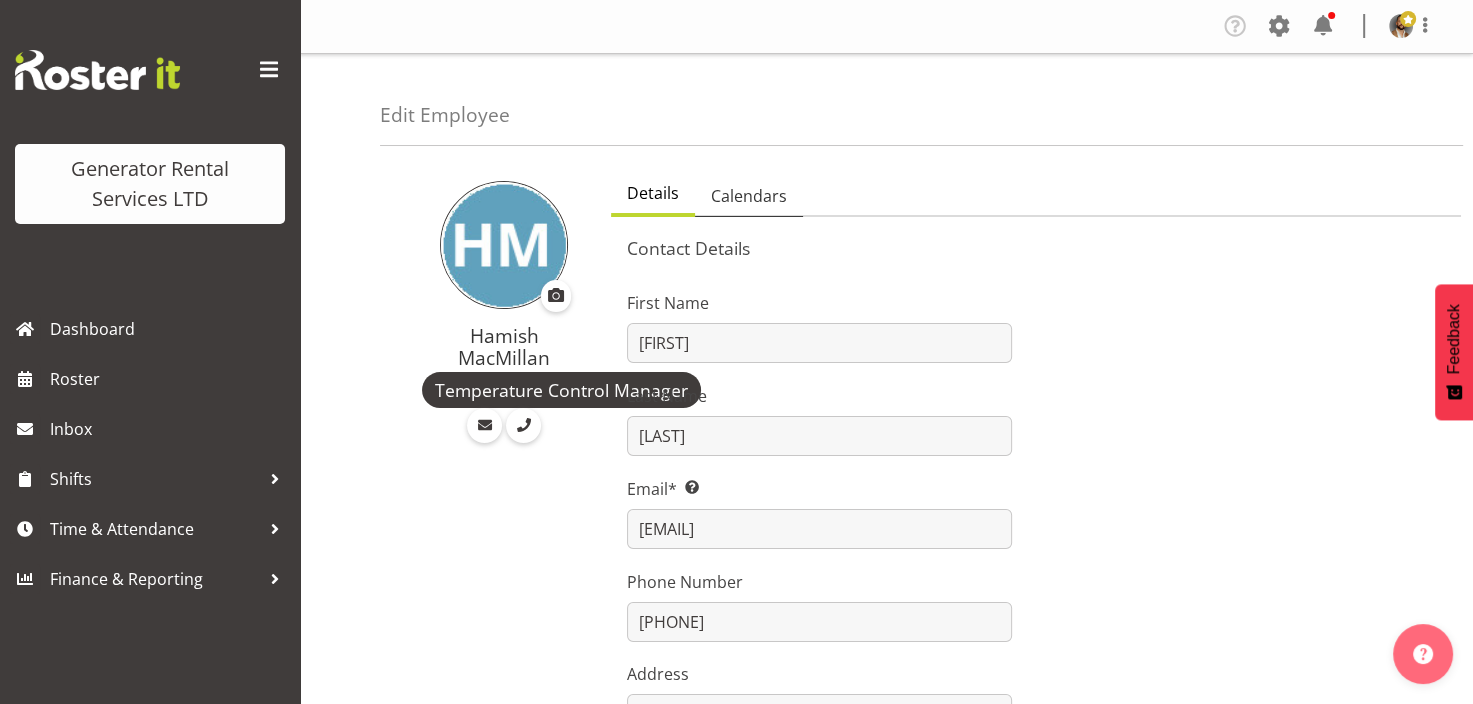 click on "Calendars" at bounding box center (749, 196) 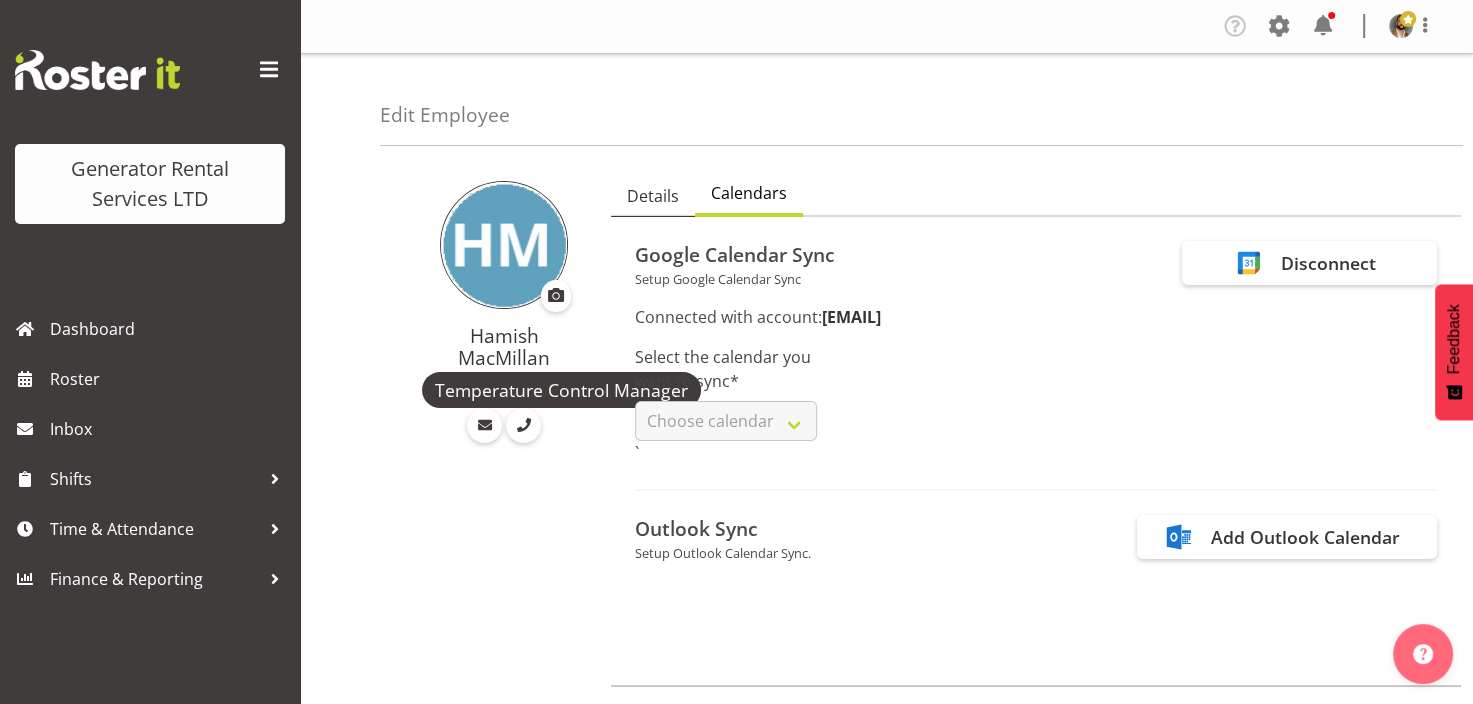 click on "Details" at bounding box center (653, 196) 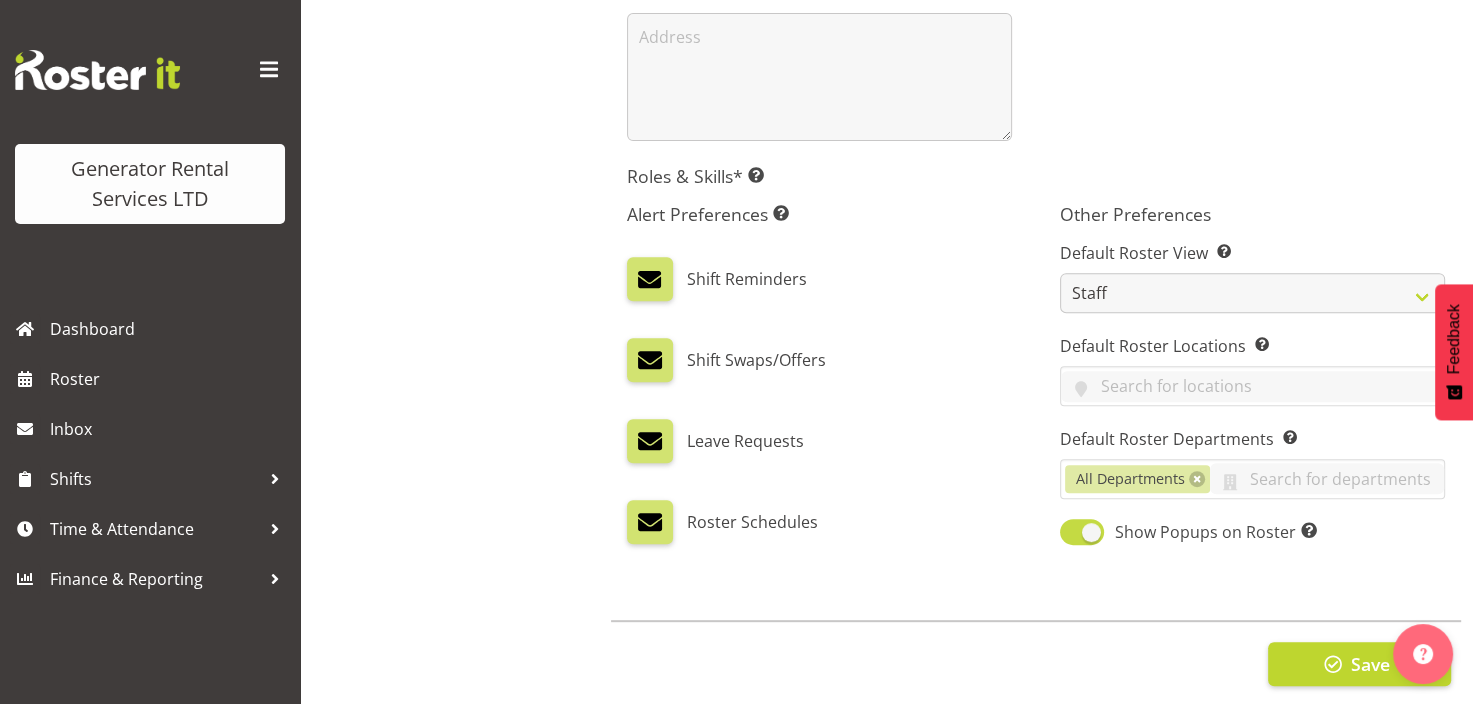 scroll, scrollTop: 708, scrollLeft: 0, axis: vertical 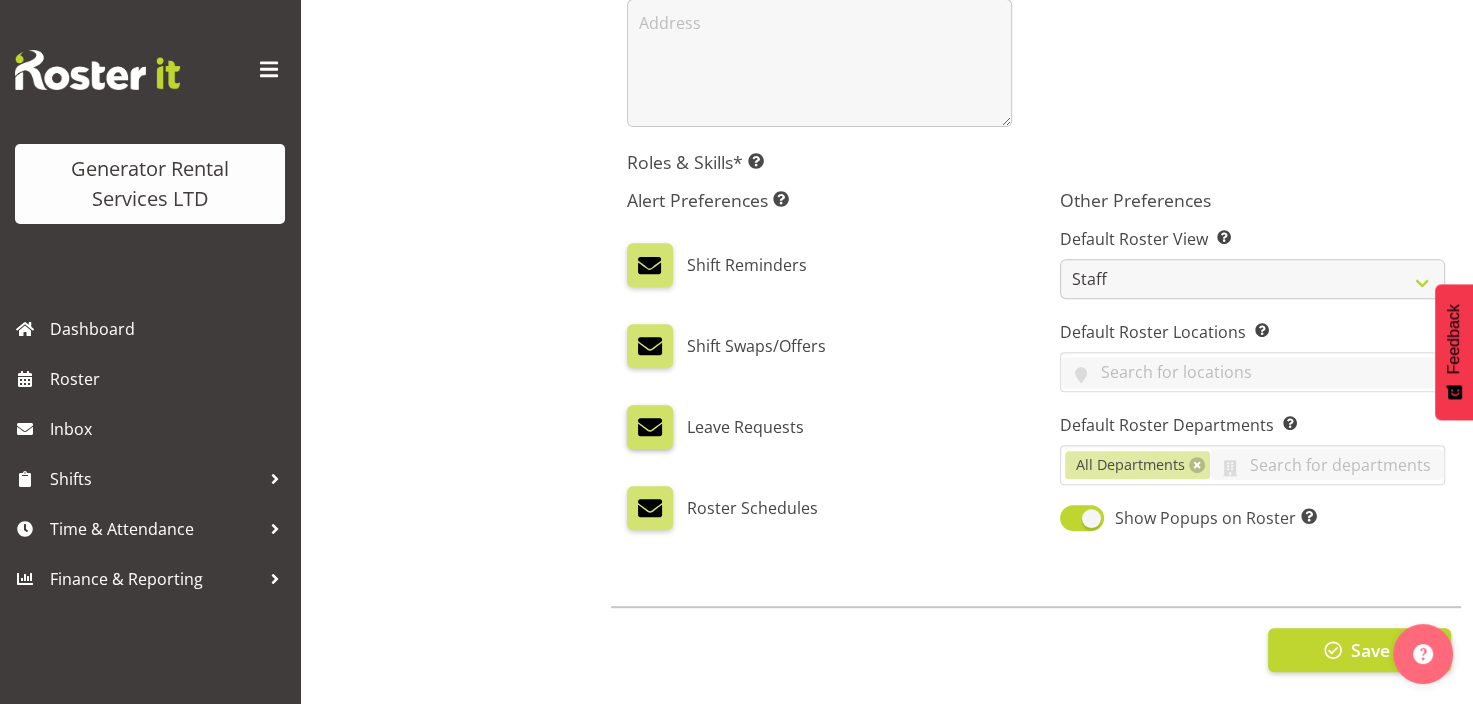 click at bounding box center [650, 427] 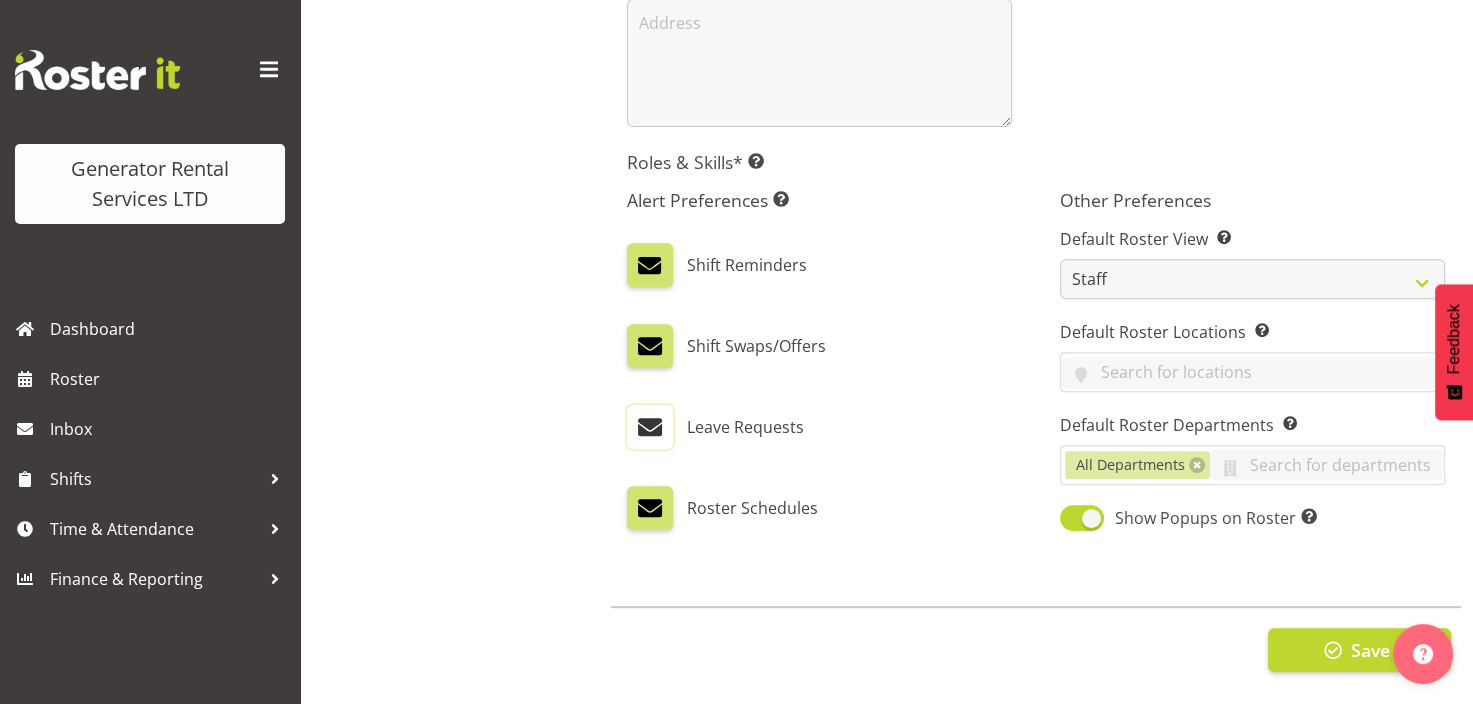 click at bounding box center [650, 427] 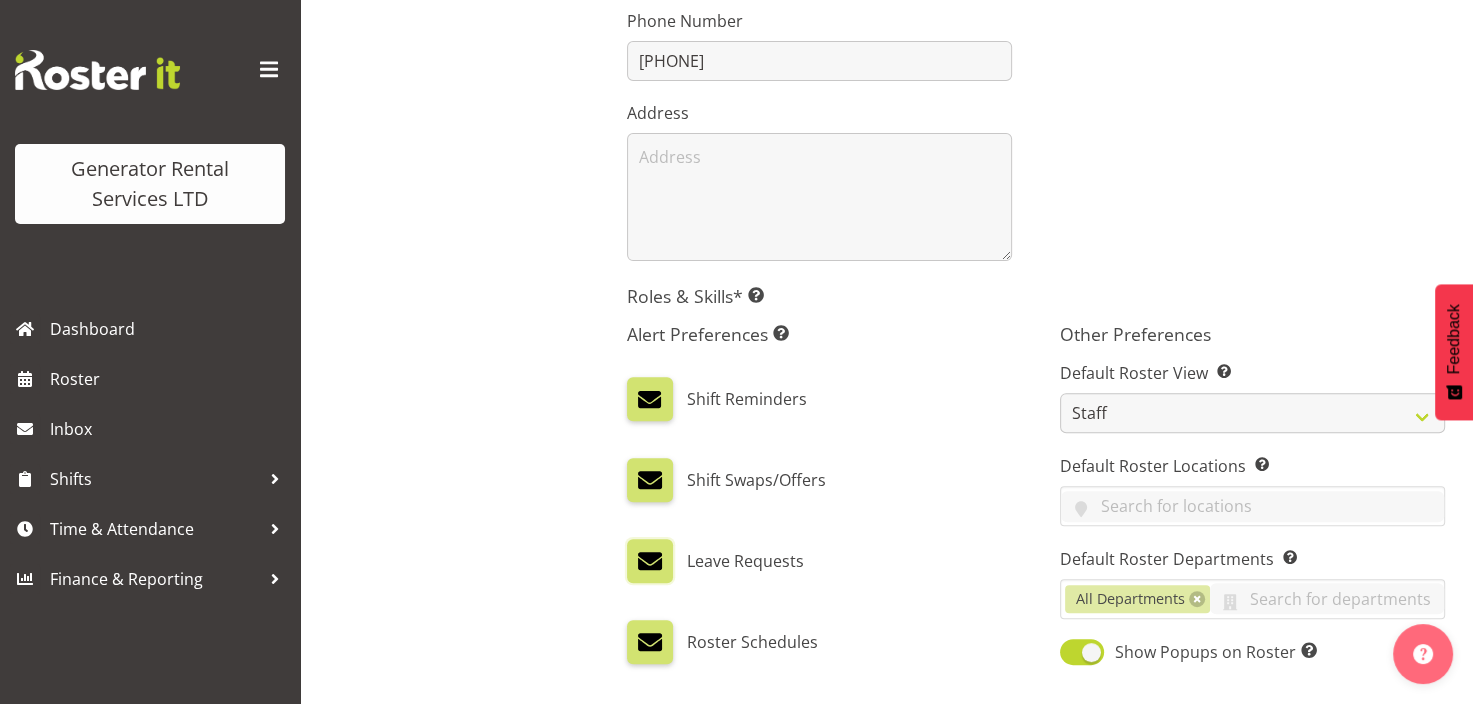 scroll, scrollTop: 600, scrollLeft: 0, axis: vertical 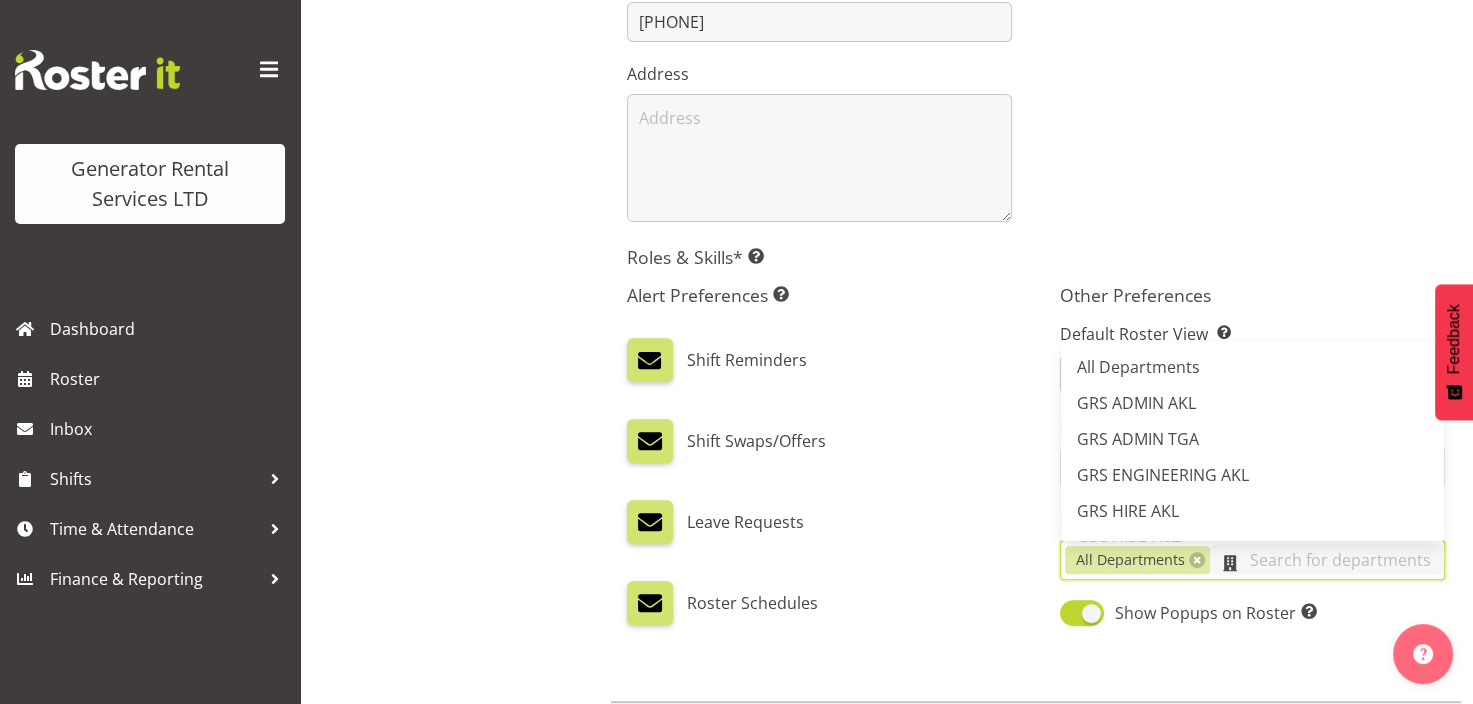 click at bounding box center [1327, 559] 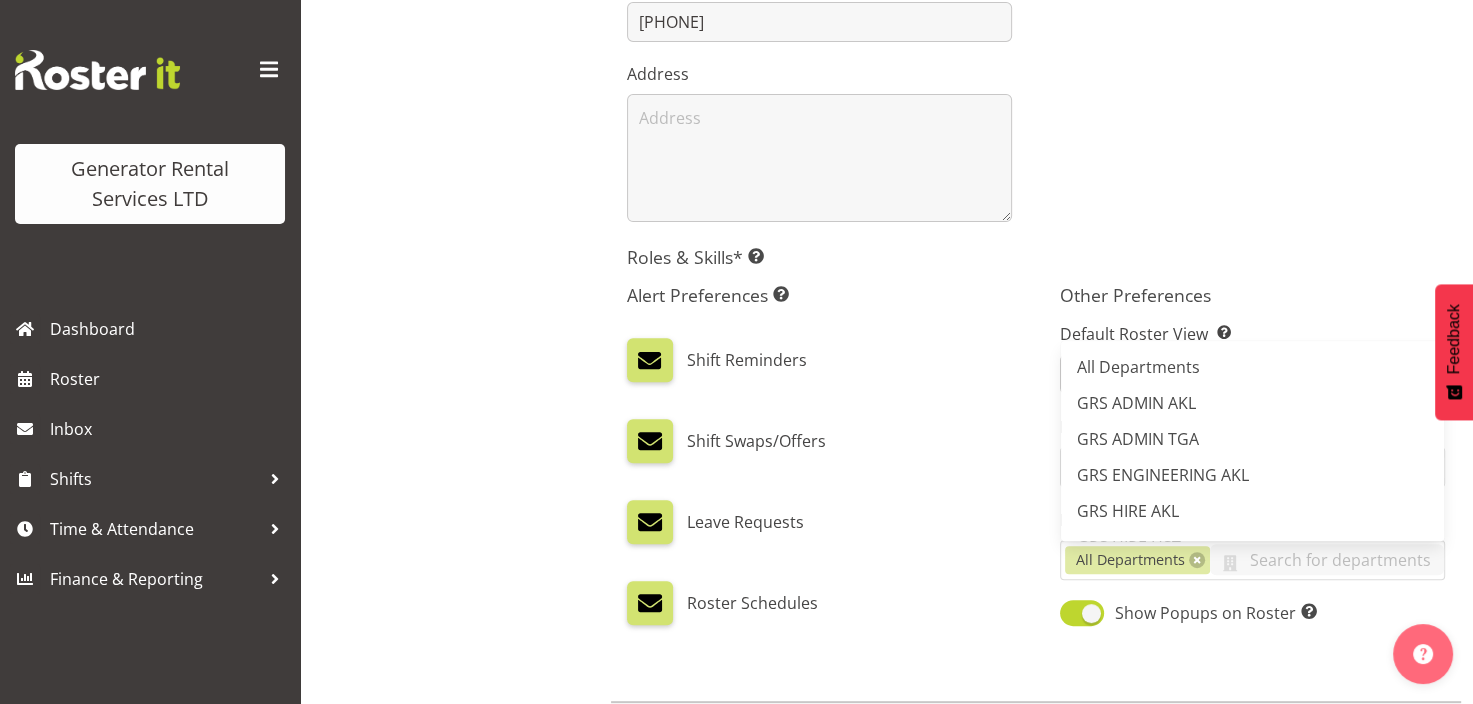 click on "Shift Swaps/Offers" at bounding box center (819, 441) 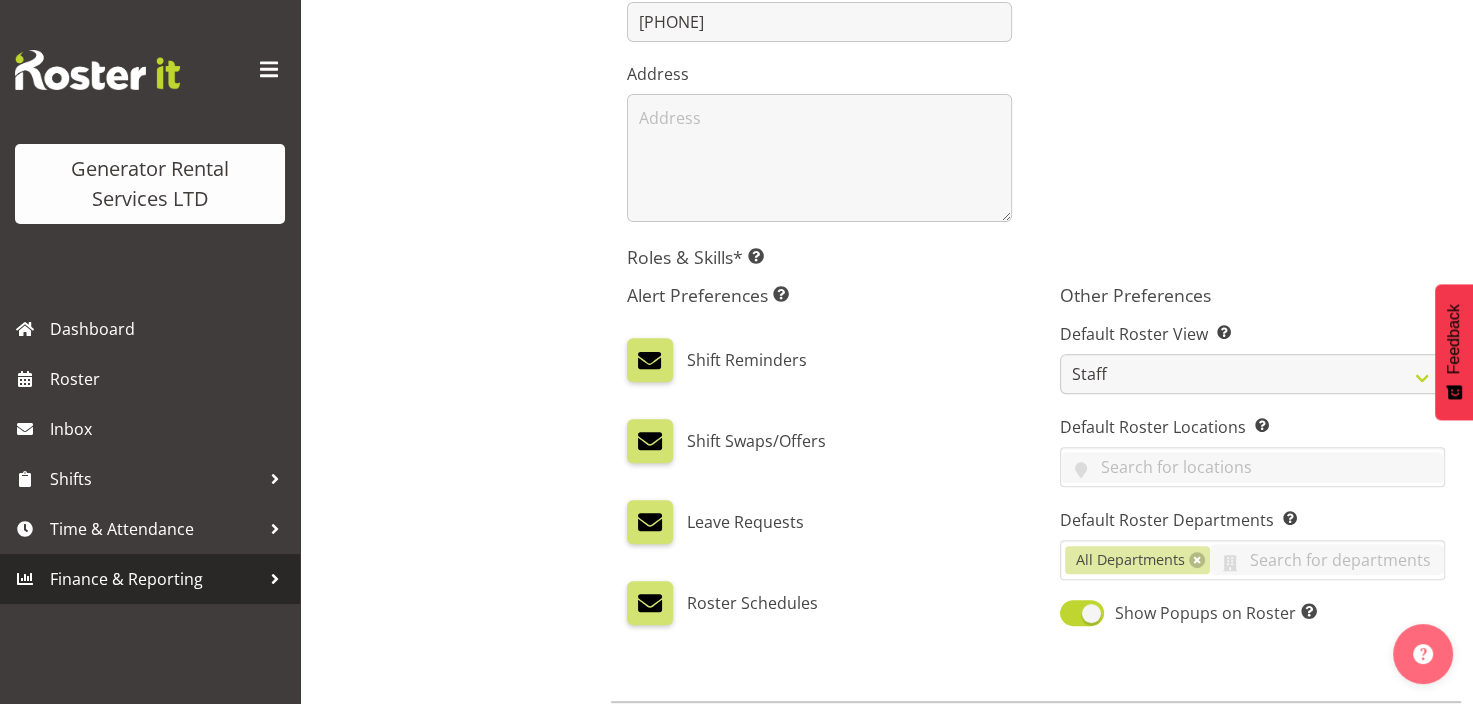 click on "Finance & Reporting" at bounding box center (155, 579) 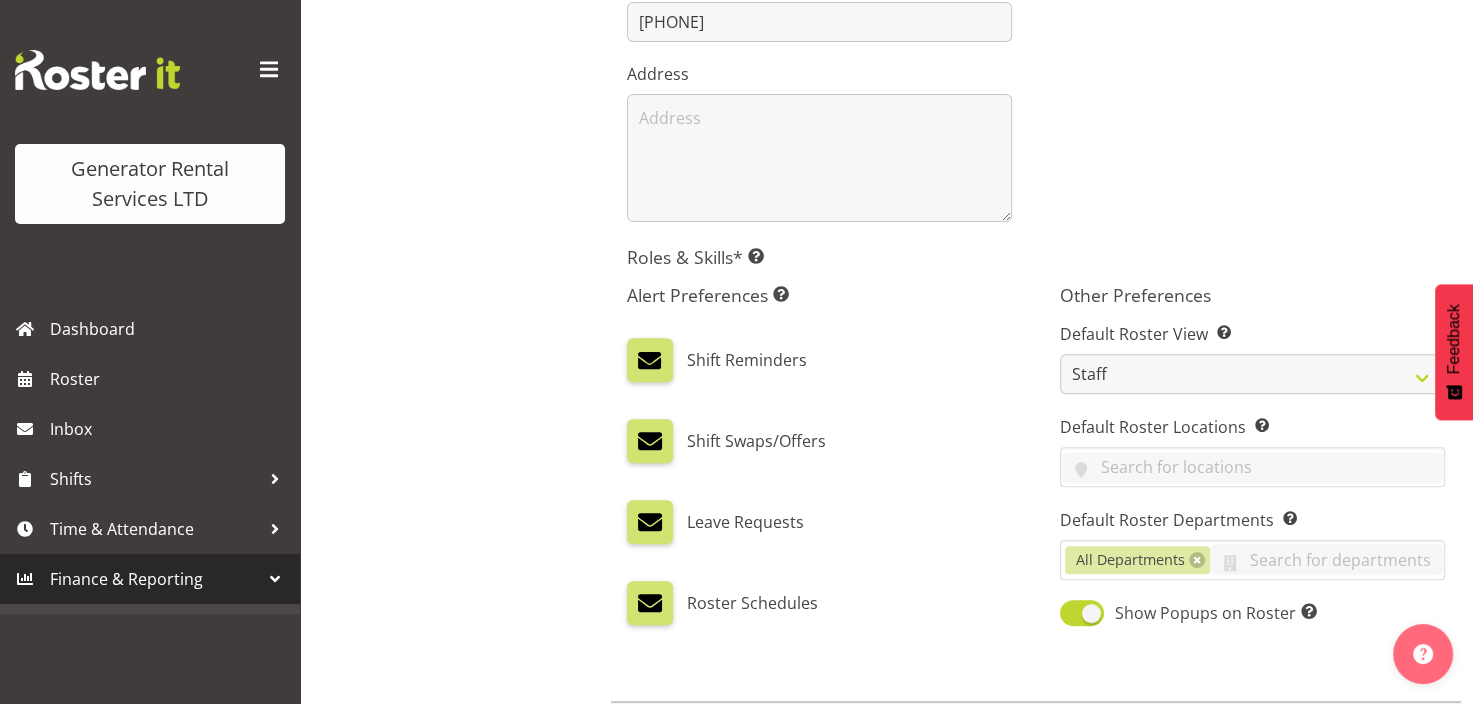 click on "Finance & Reporting" at bounding box center (155, 579) 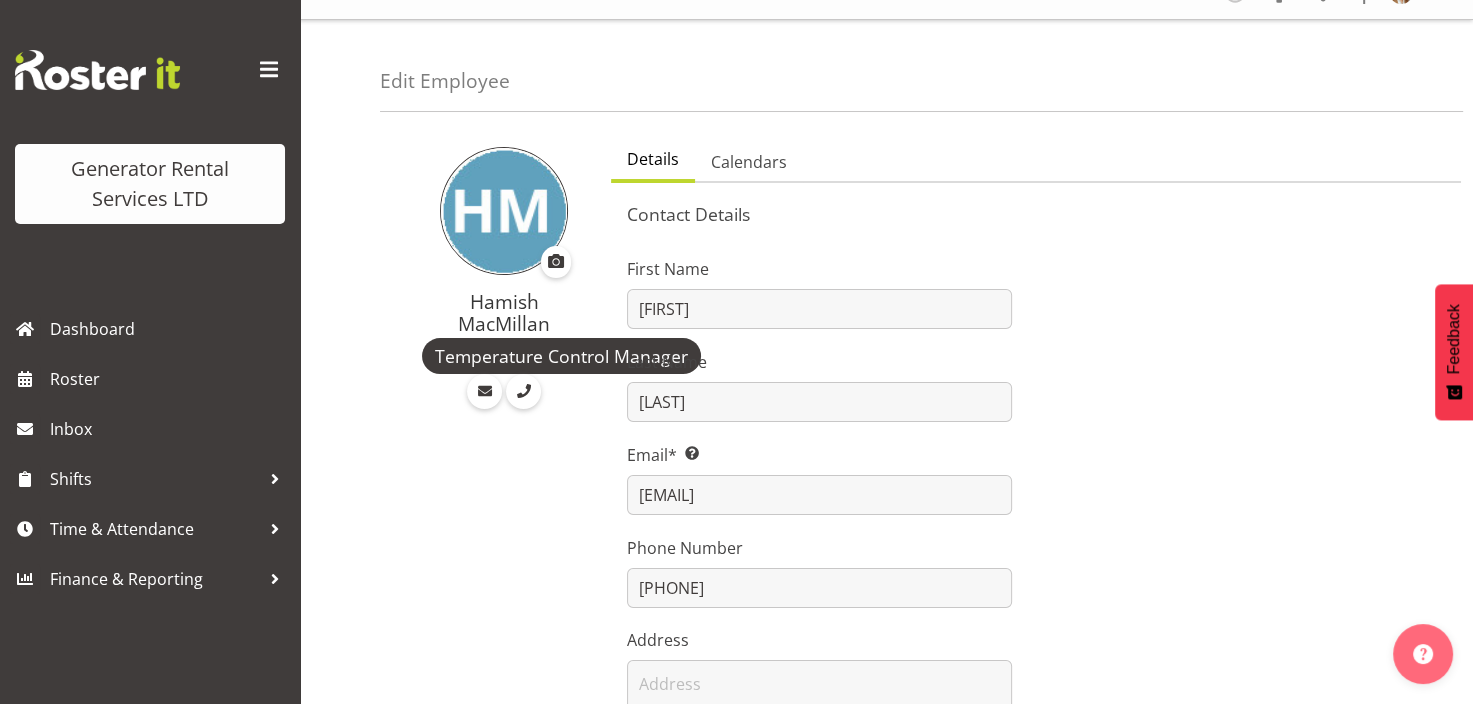 scroll, scrollTop: 0, scrollLeft: 0, axis: both 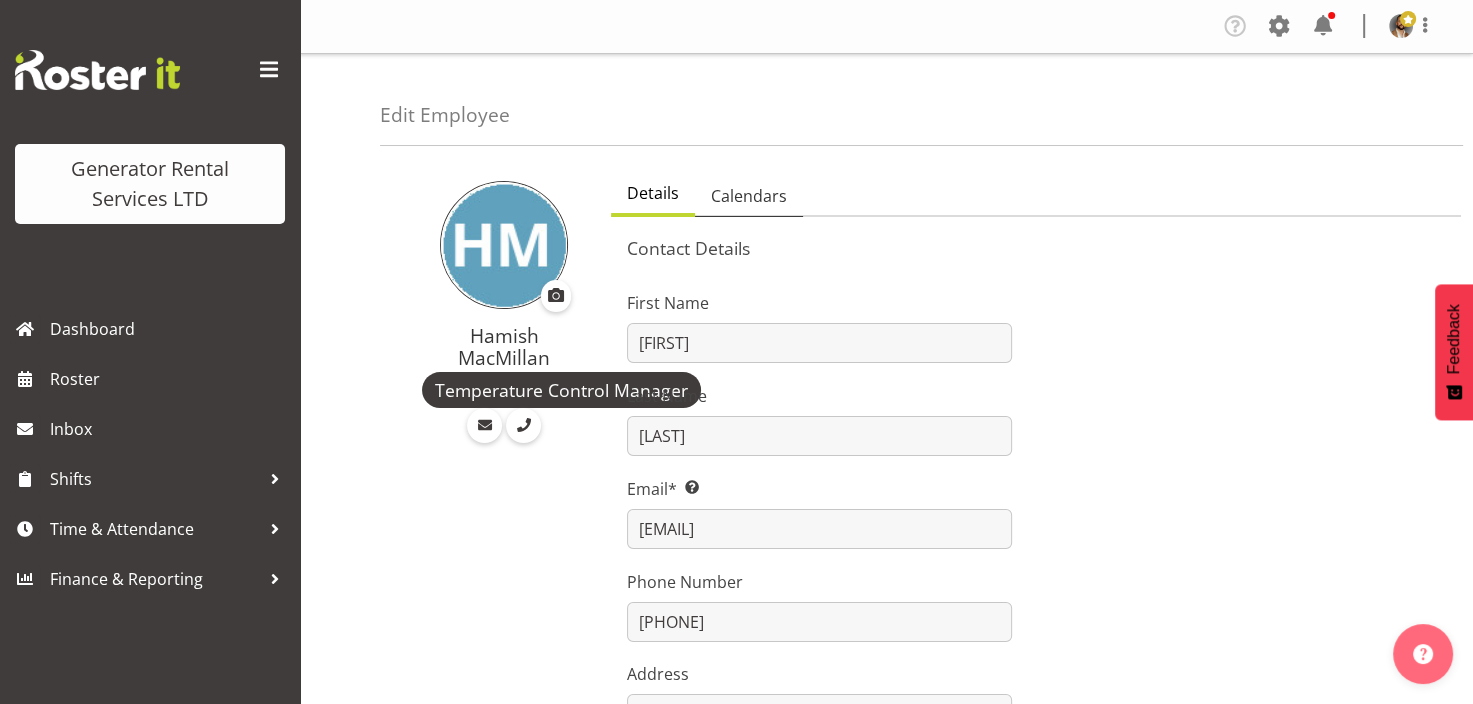 click on "Calendars" at bounding box center (749, 196) 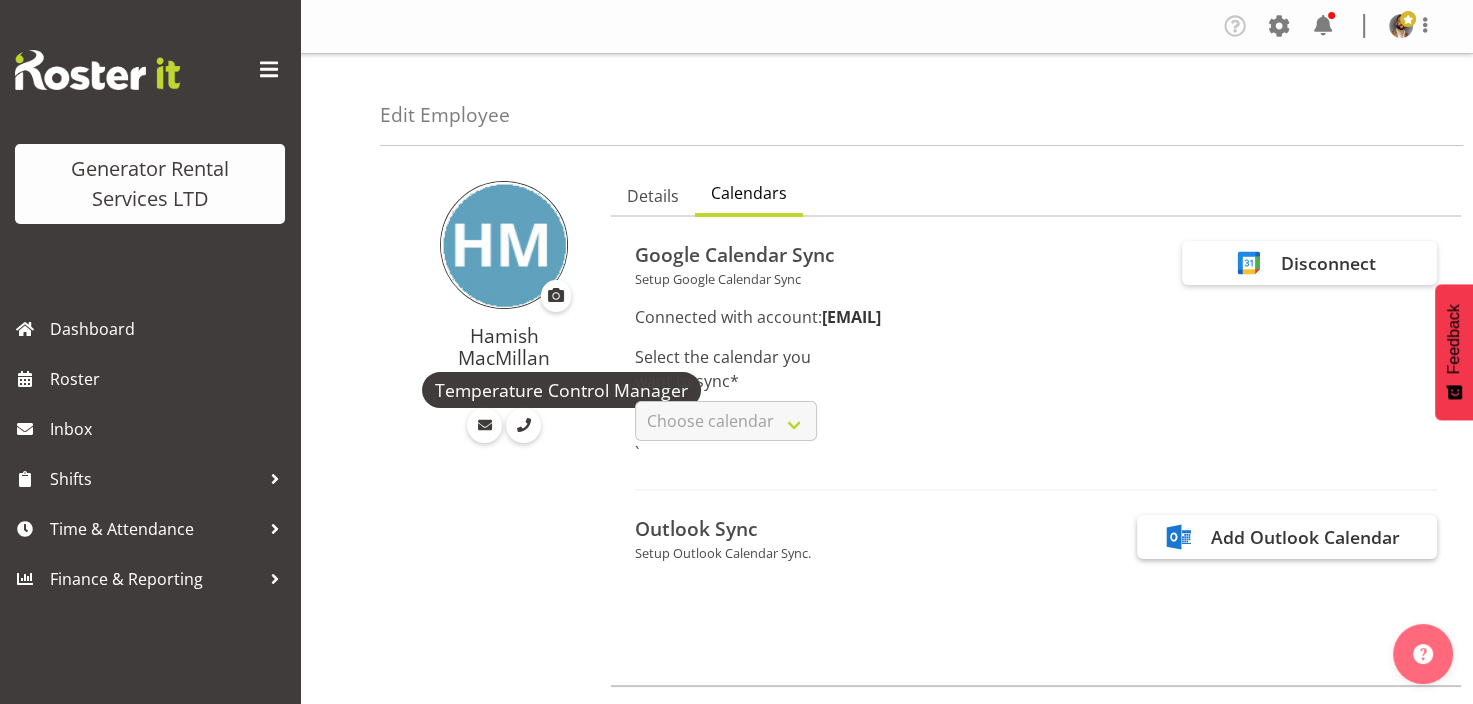 click on "Add Outlook Calendar" at bounding box center [1305, 537] 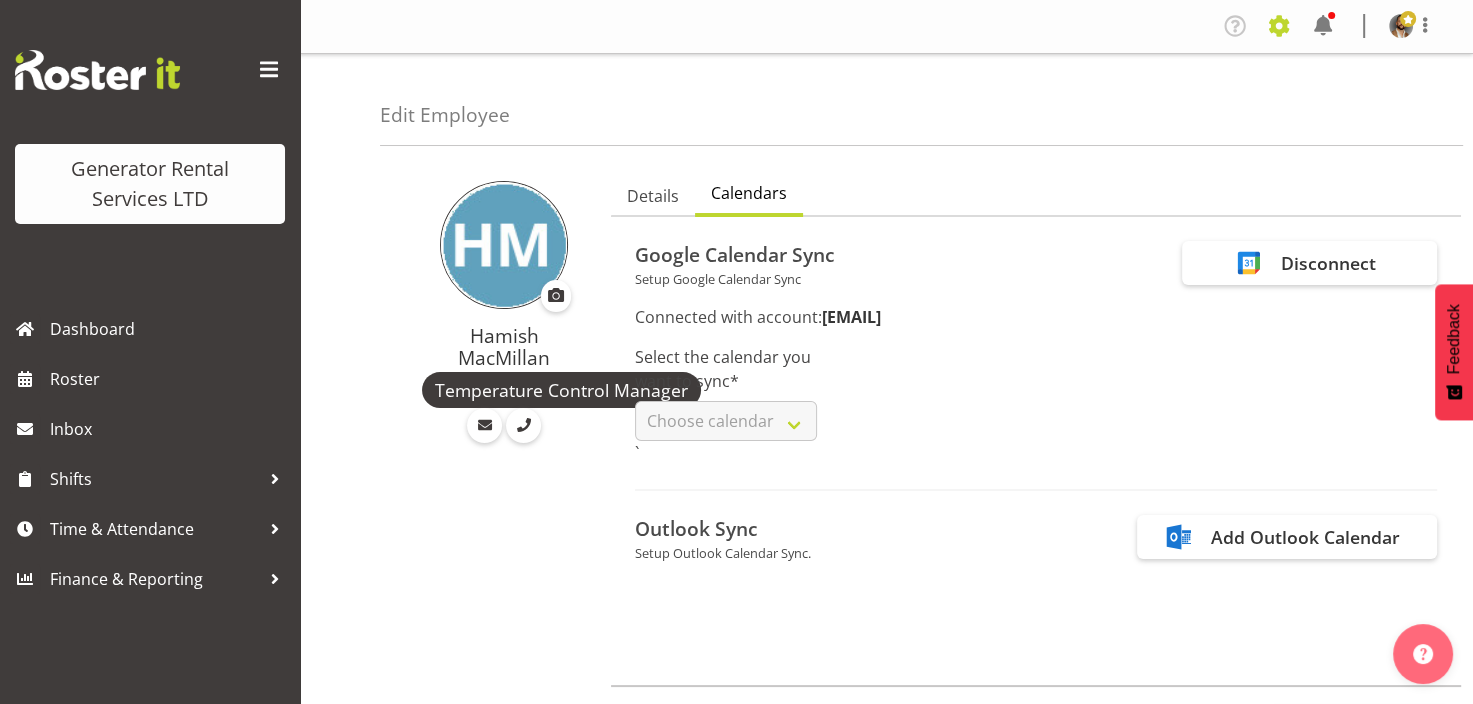 click at bounding box center [1279, 26] 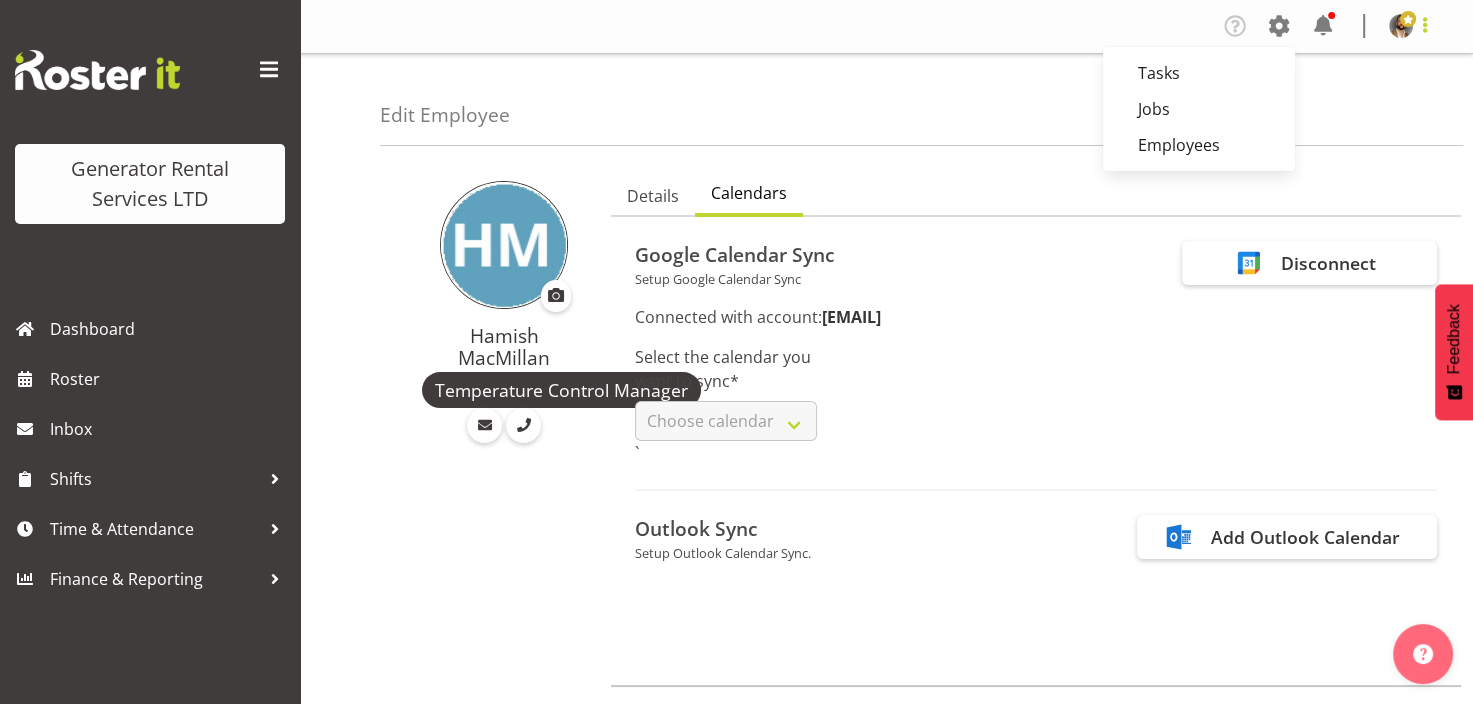 click at bounding box center [1425, 25] 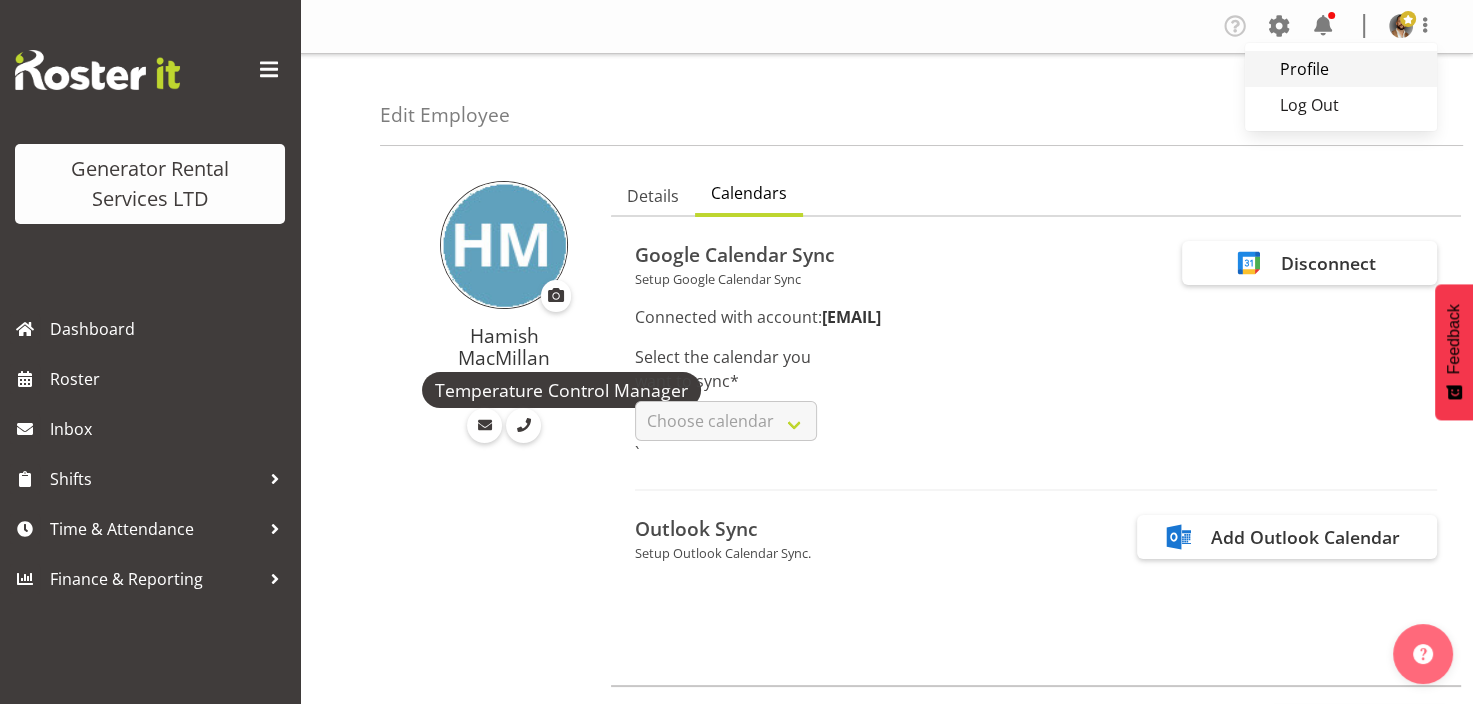 click on "Profile" at bounding box center [1341, 69] 